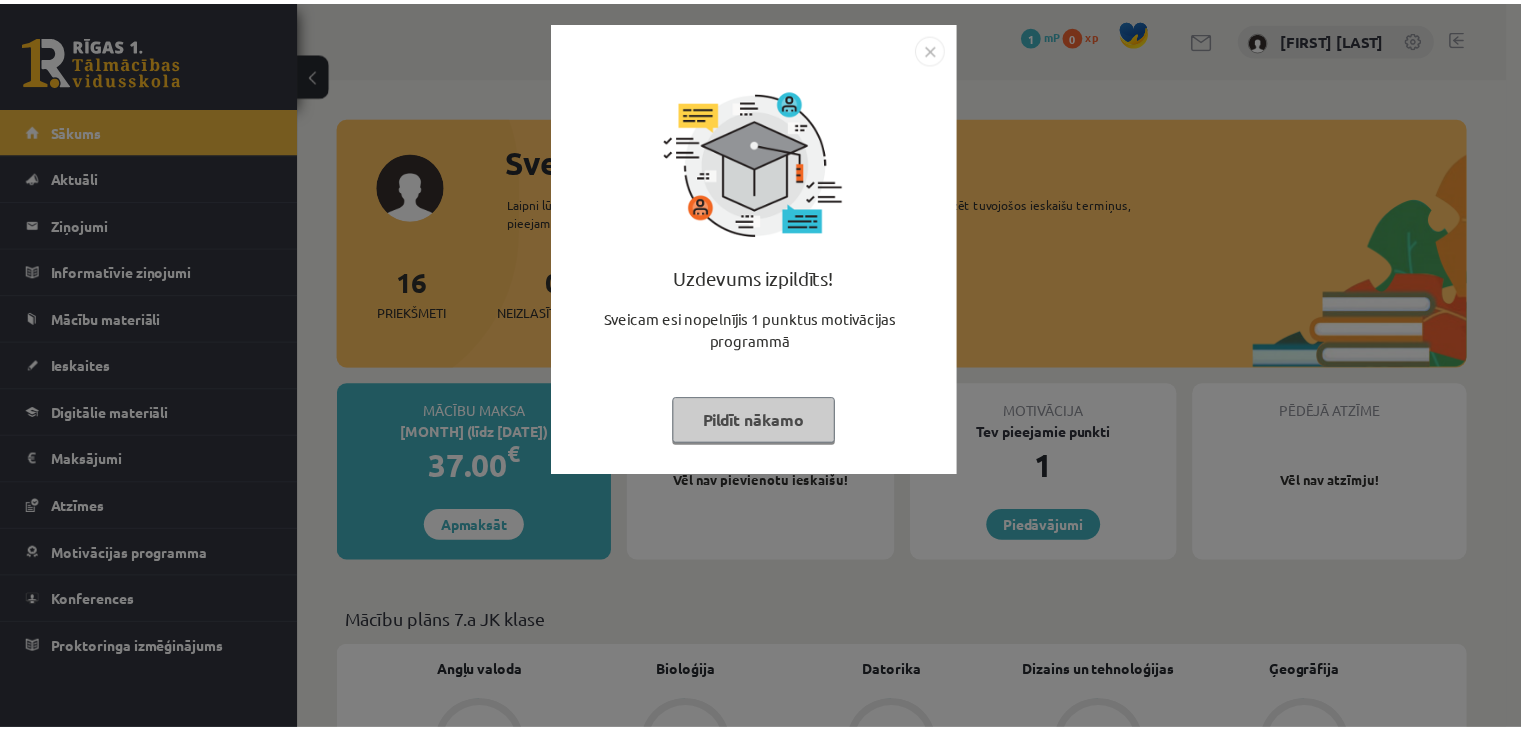 scroll, scrollTop: 0, scrollLeft: 0, axis: both 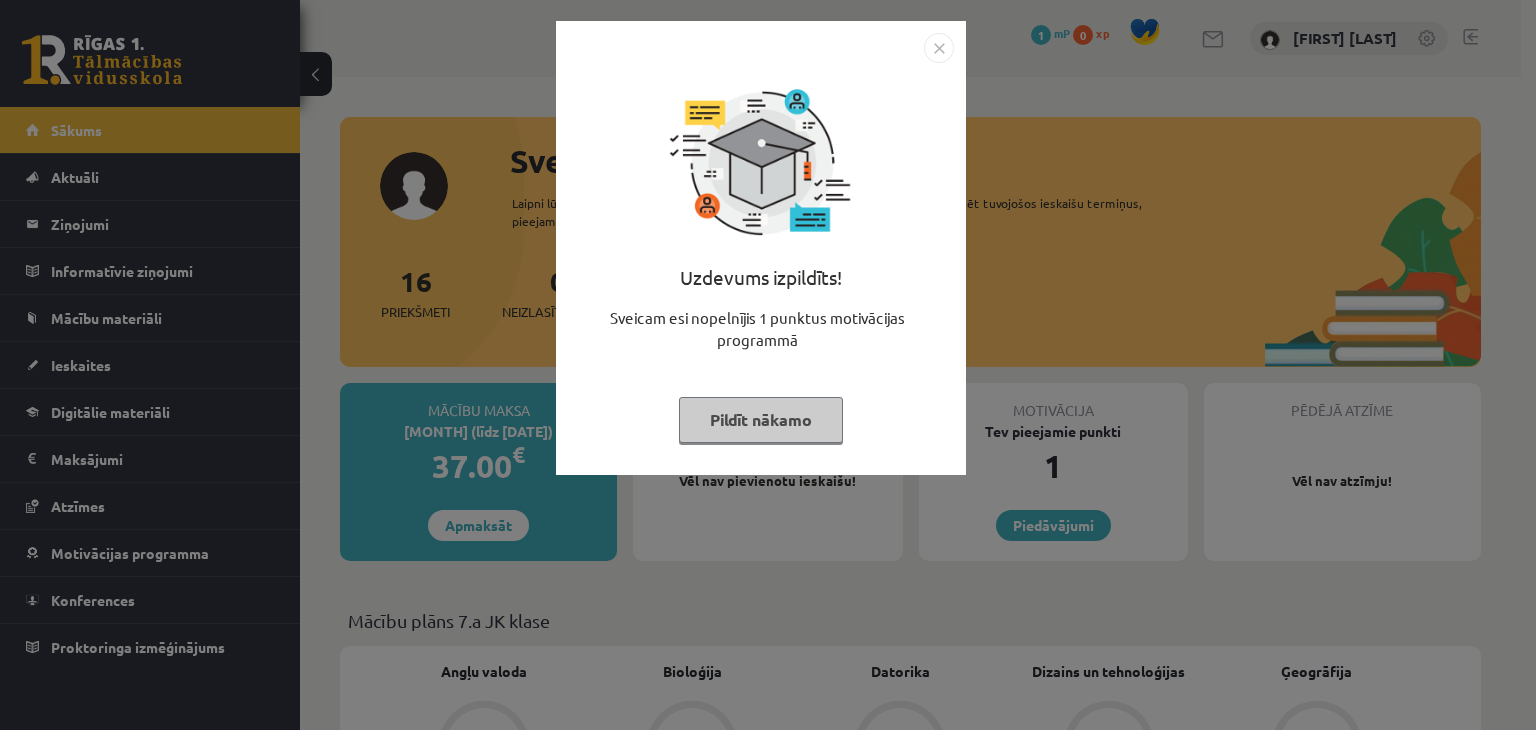 click on "Pildīt nākamo" at bounding box center (761, 420) 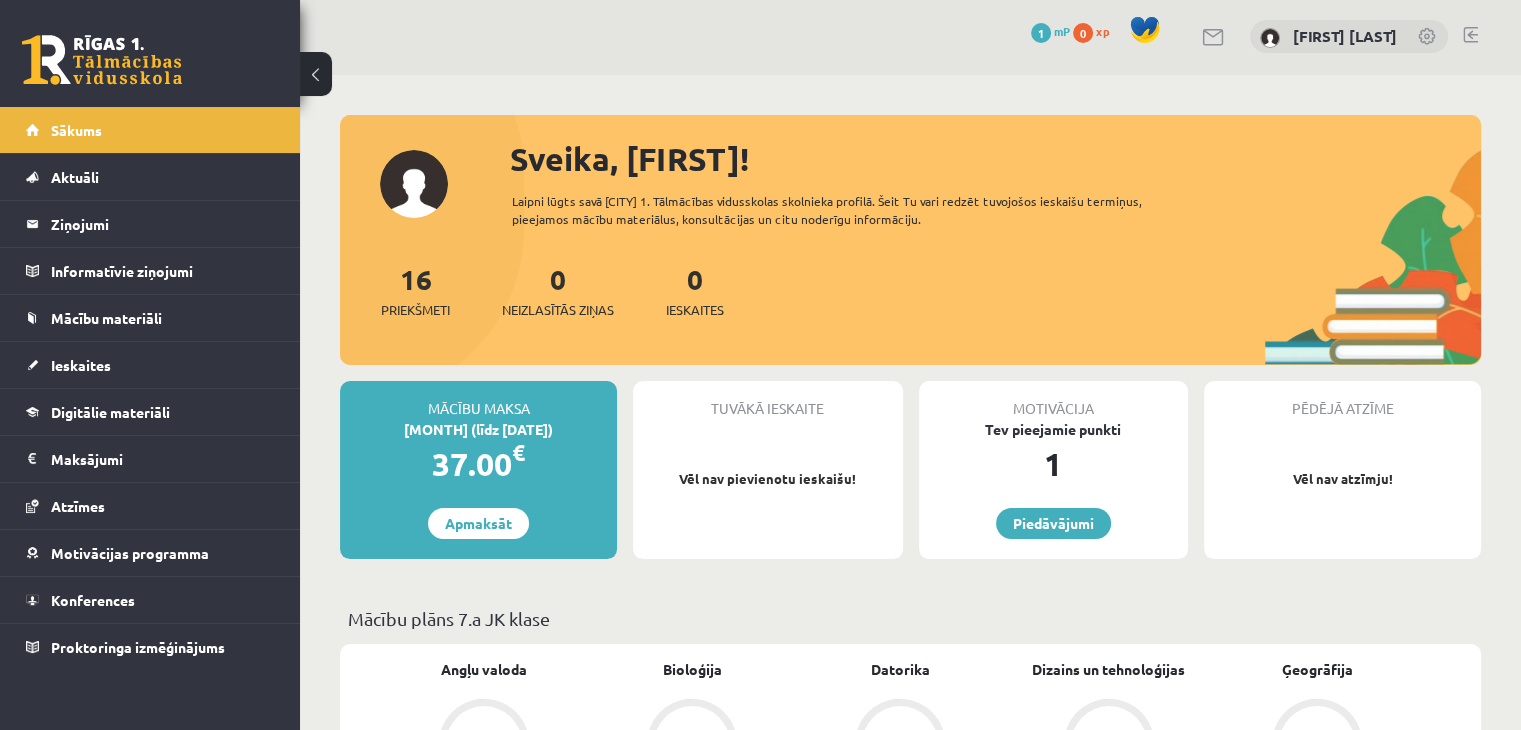 scroll, scrollTop: 0, scrollLeft: 0, axis: both 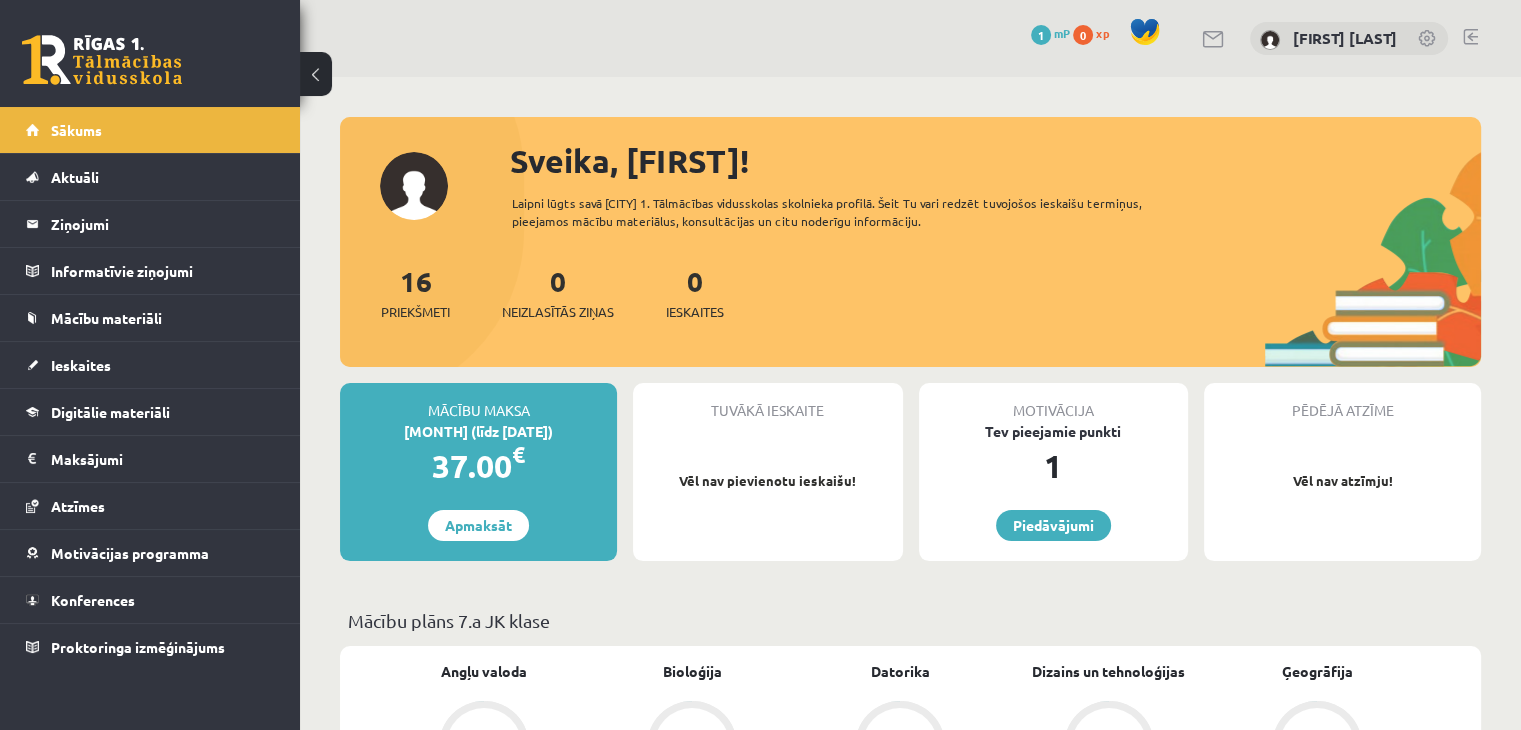 click on "[FIRST] [LAST]" at bounding box center (1349, 39) 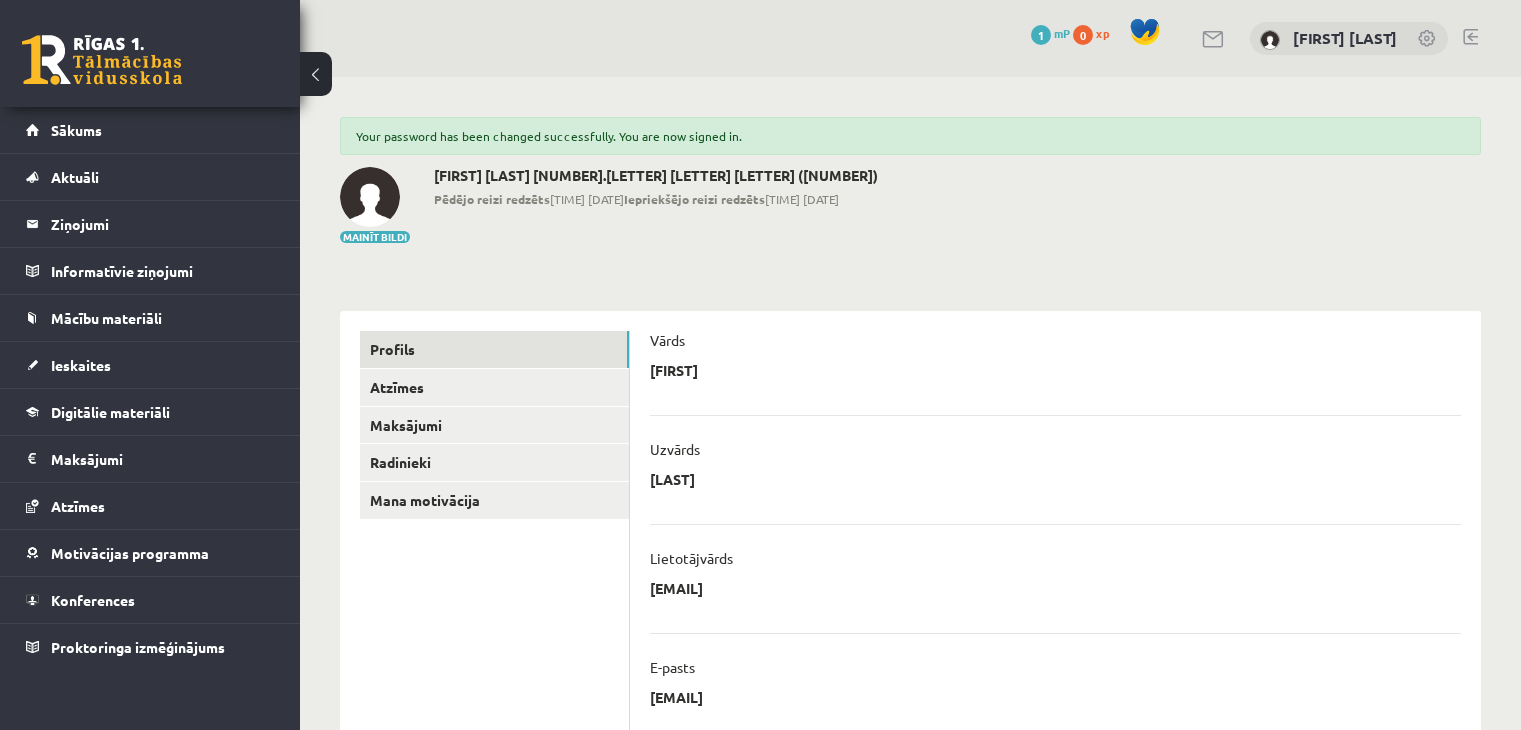 scroll, scrollTop: 0, scrollLeft: 0, axis: both 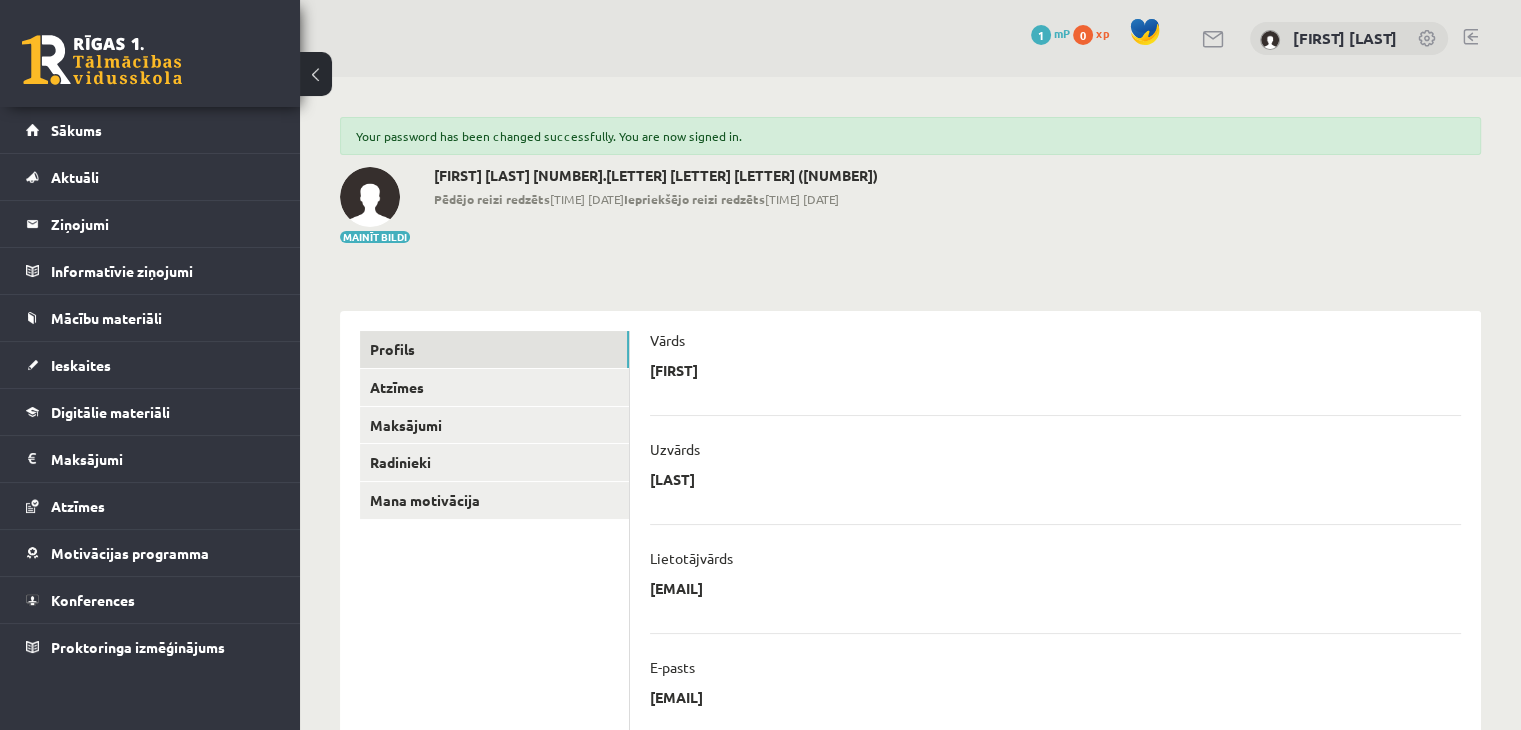 click on "Mainīt bildi
[FIRST] [LAST] [NUMBER].[LETTER] [LETTER] [LETTER] ([NUMBER])
Pēdējo reizi redzēts
[TIME] [DATE]
Iepriekšējo reizi redzēts
[TIME] [DATE]" at bounding box center [910, 206] 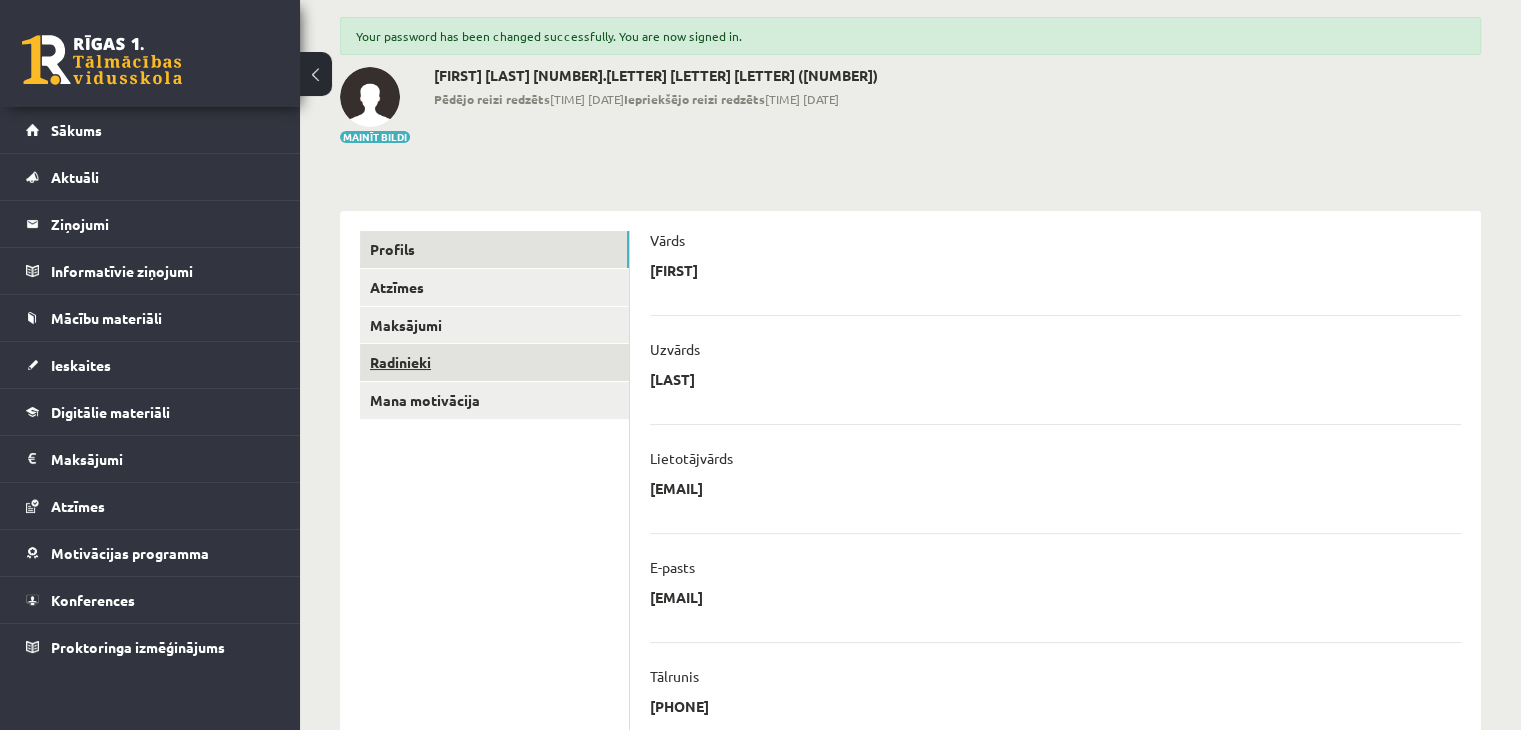 scroll, scrollTop: 200, scrollLeft: 0, axis: vertical 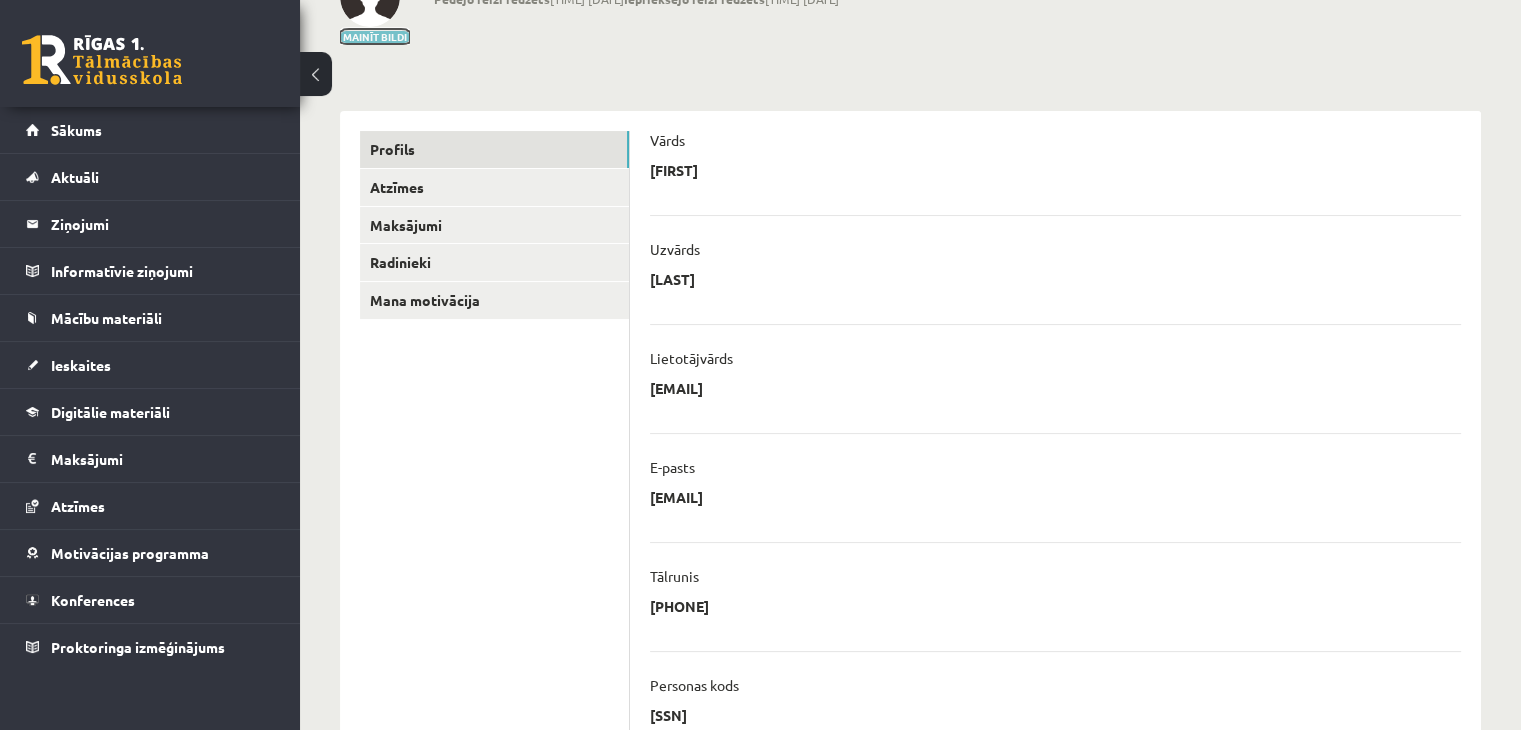click on "Mainīt bildi" at bounding box center (375, 37) 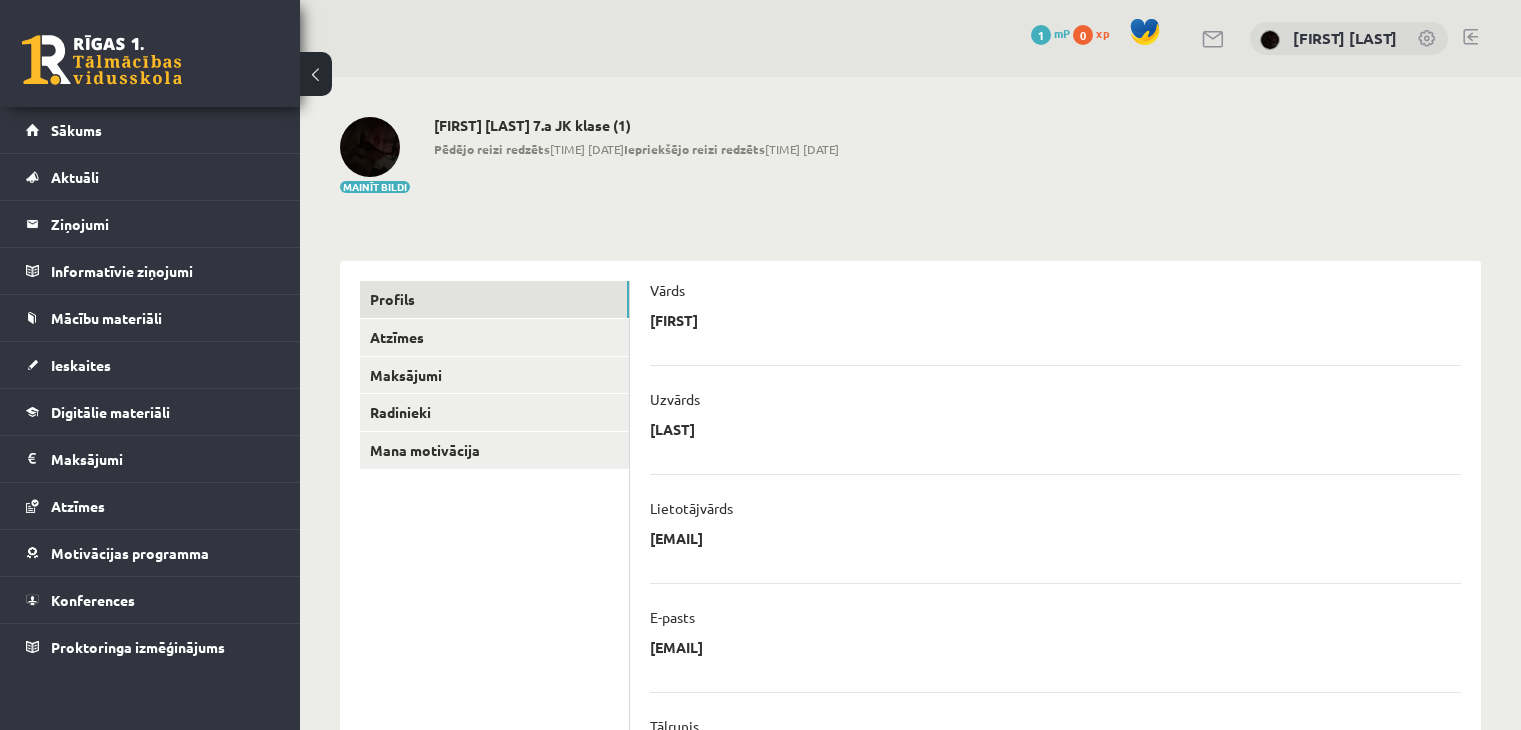 scroll, scrollTop: 0, scrollLeft: 0, axis: both 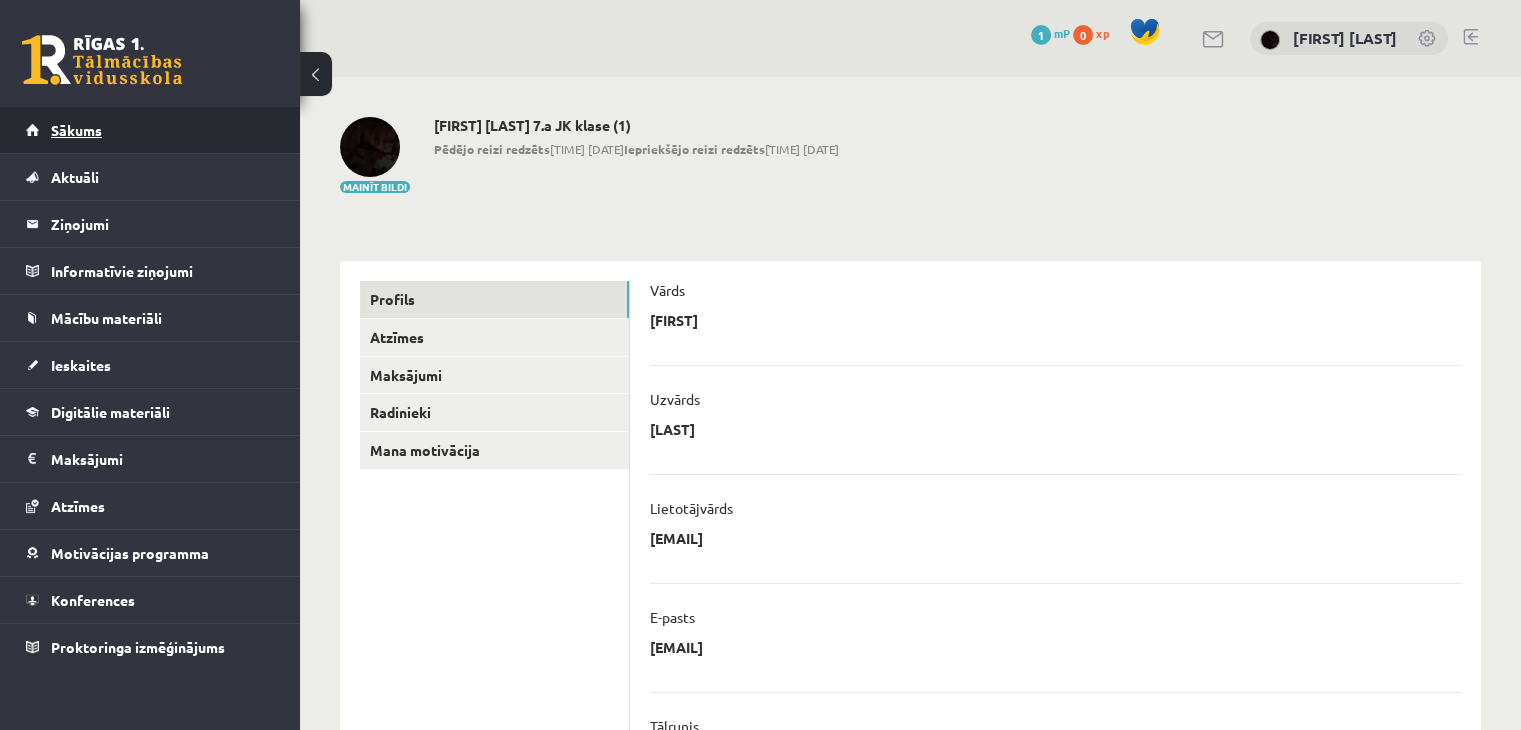 click on "Sākums" at bounding box center (150, 130) 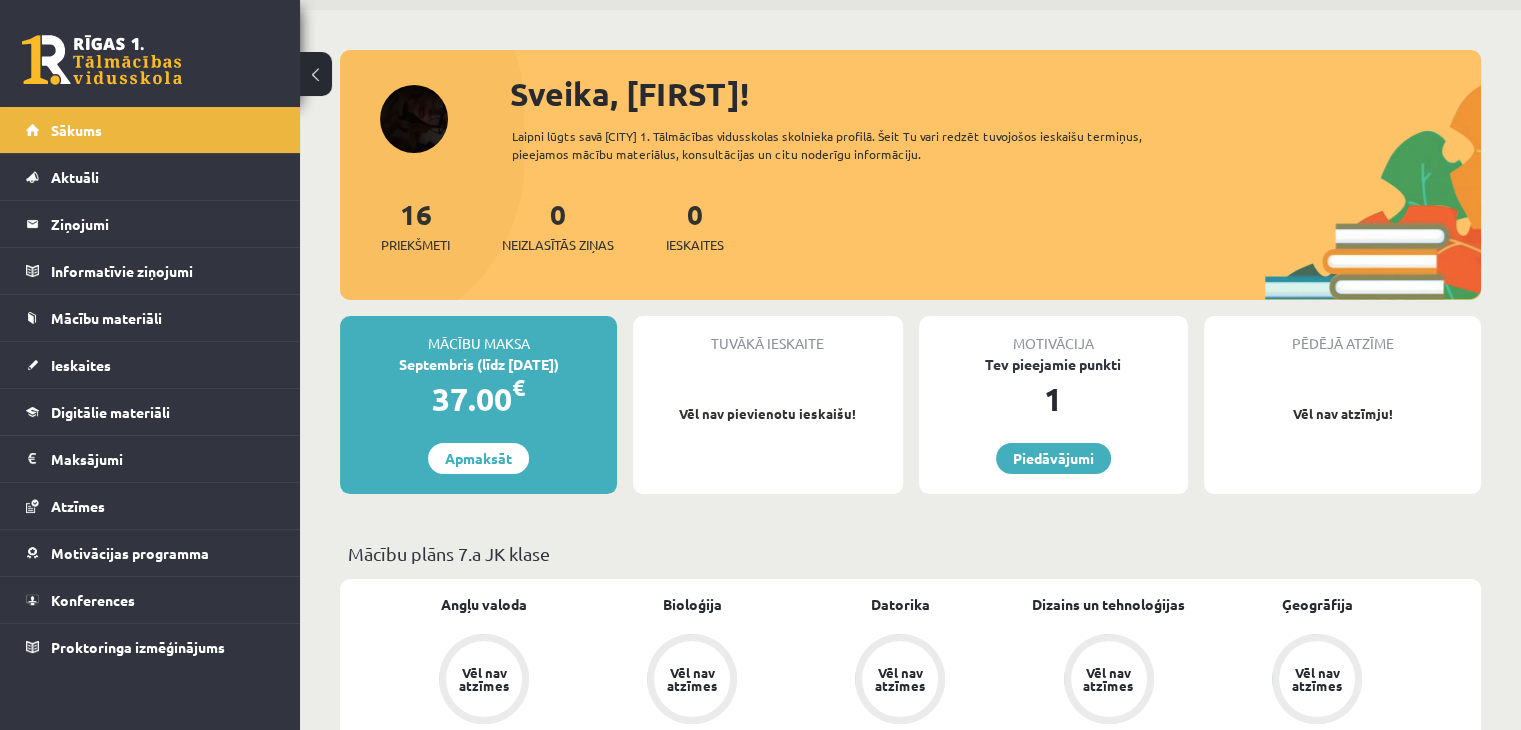 scroll, scrollTop: 100, scrollLeft: 0, axis: vertical 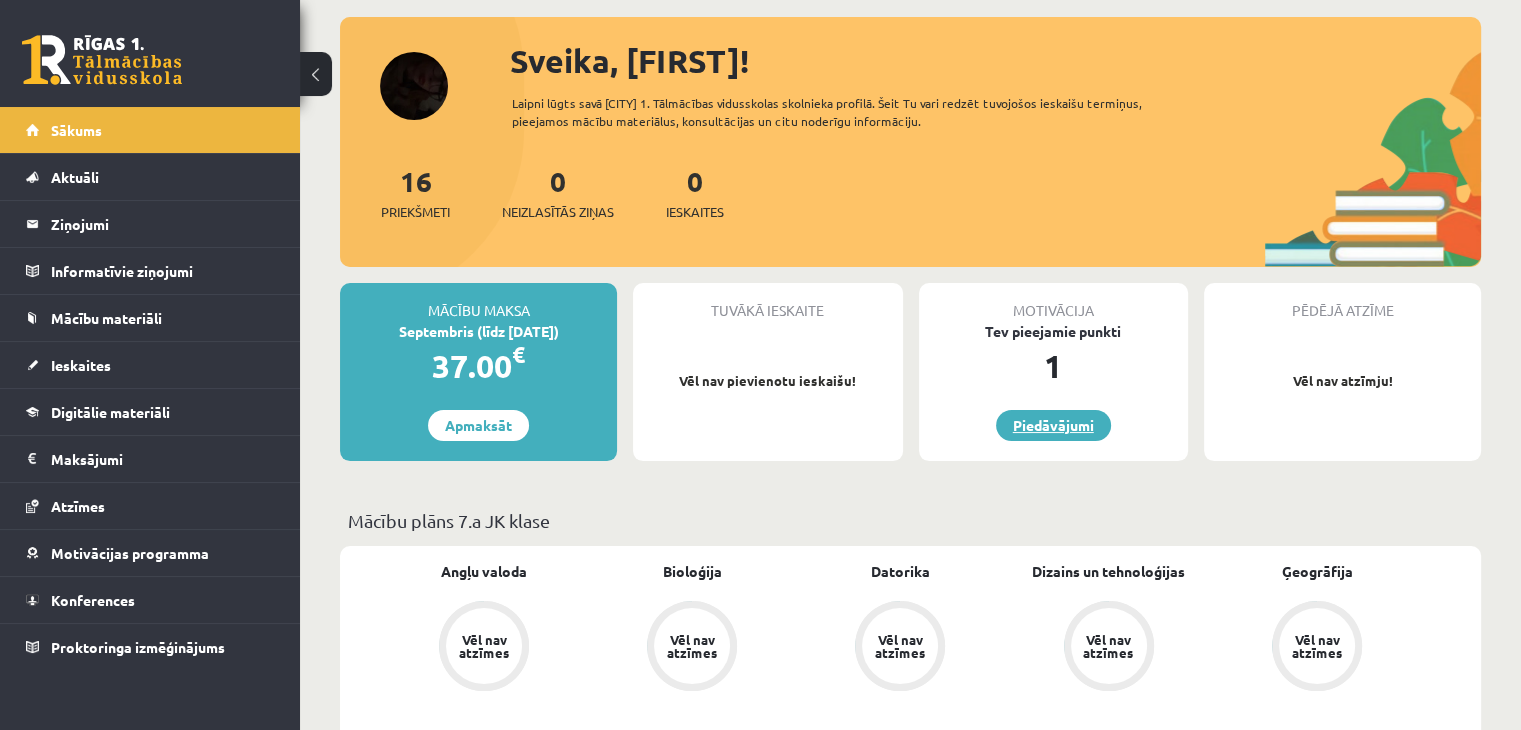 click on "Piedāvājumi" at bounding box center (1053, 425) 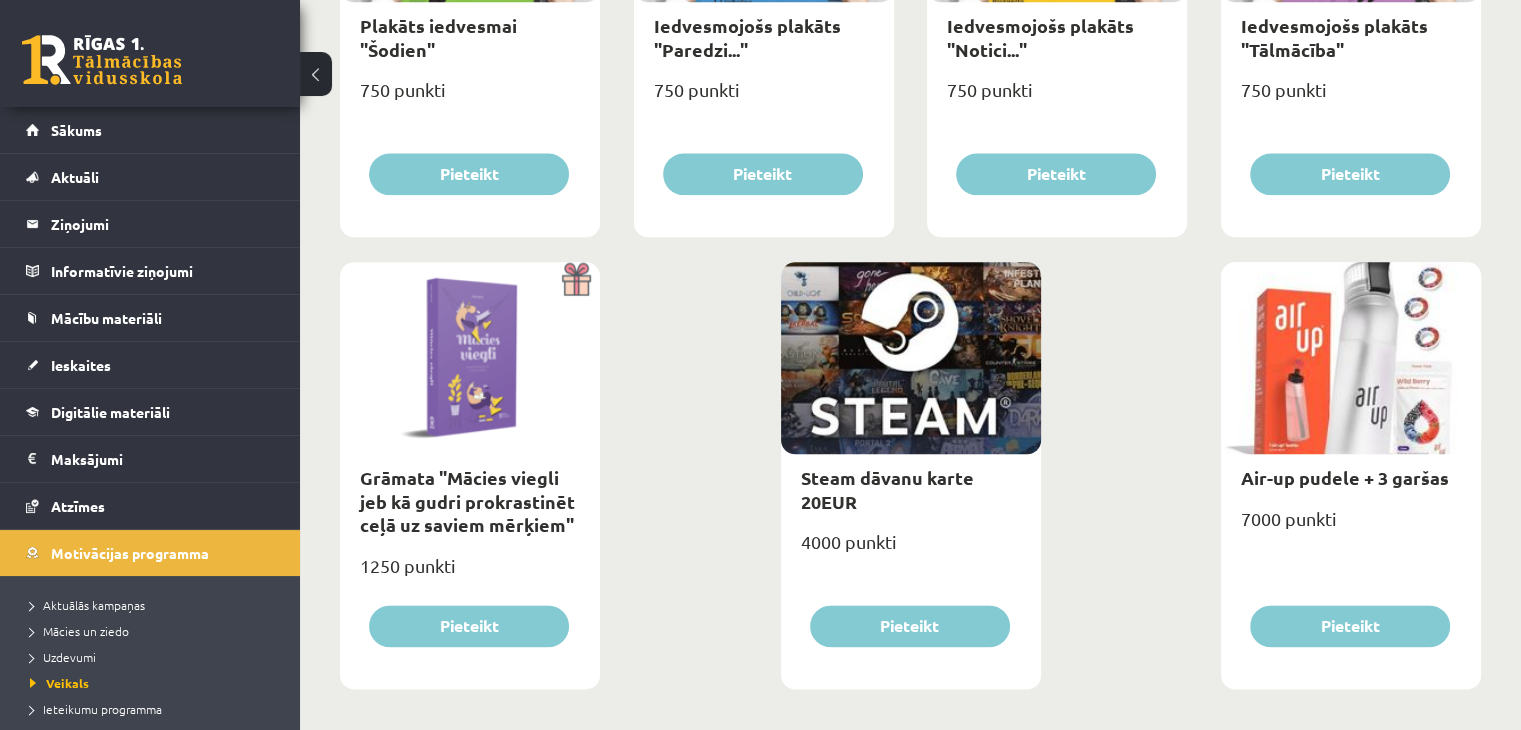 scroll, scrollTop: 2343, scrollLeft: 0, axis: vertical 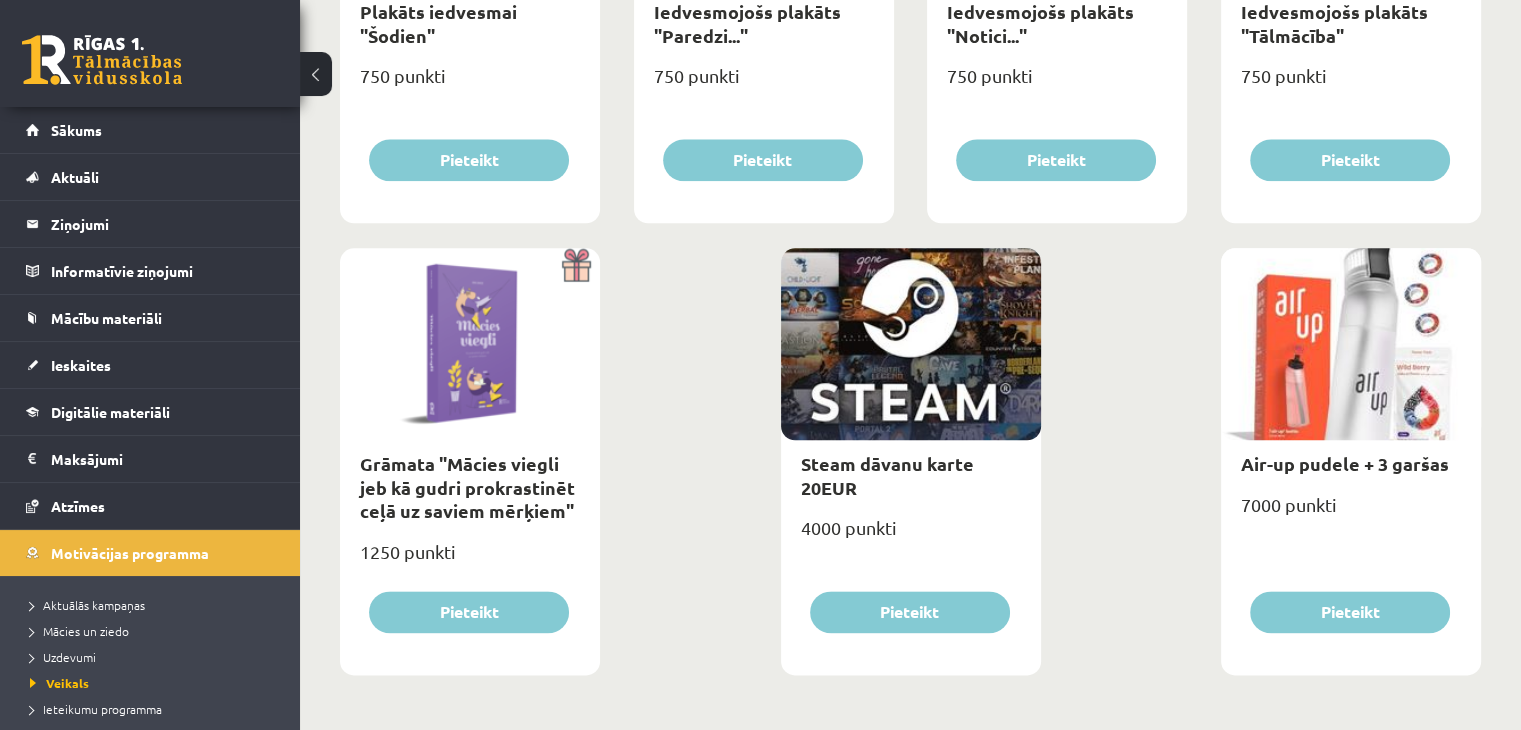 click at bounding box center [1351, 344] 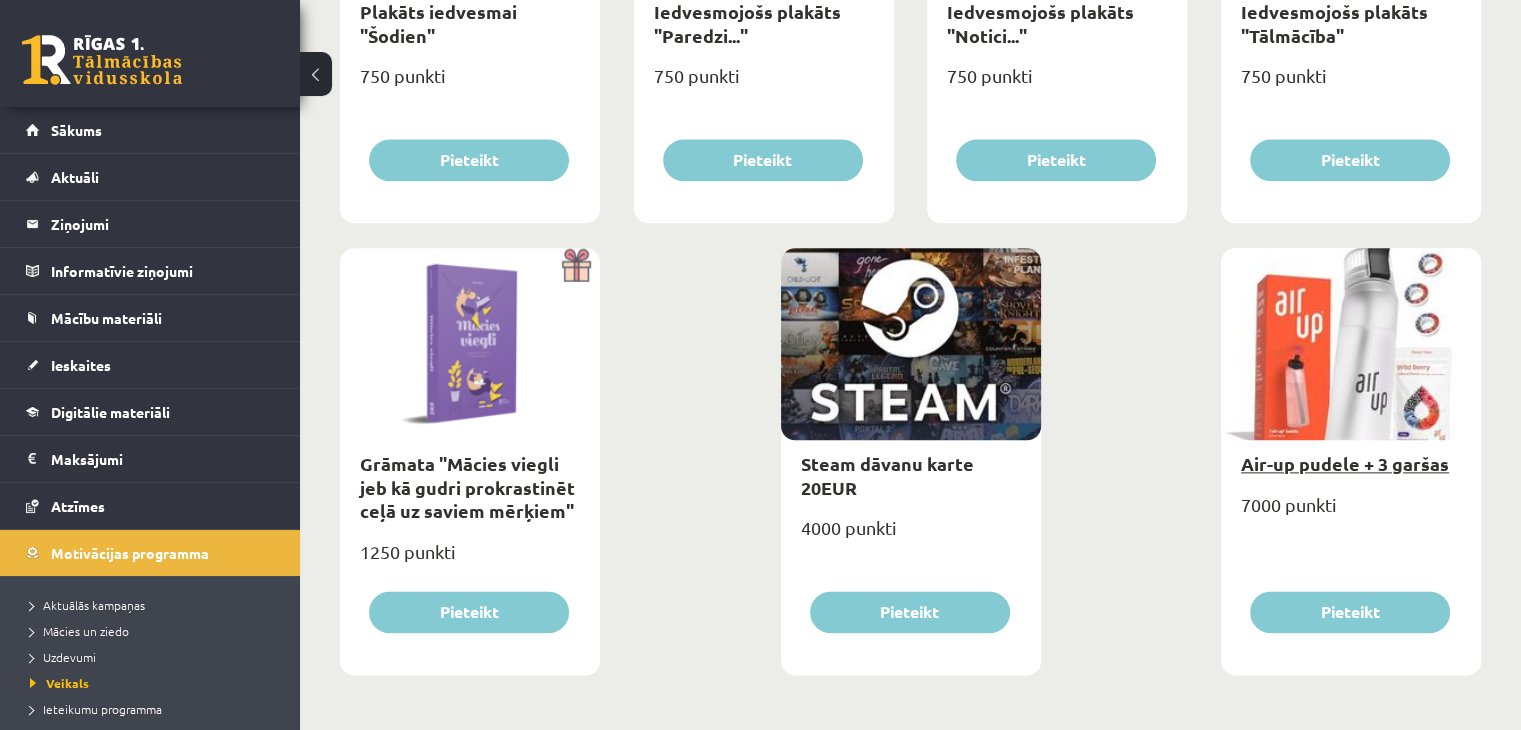 click on "Air-up pudele + 3 garšas" at bounding box center (1345, 463) 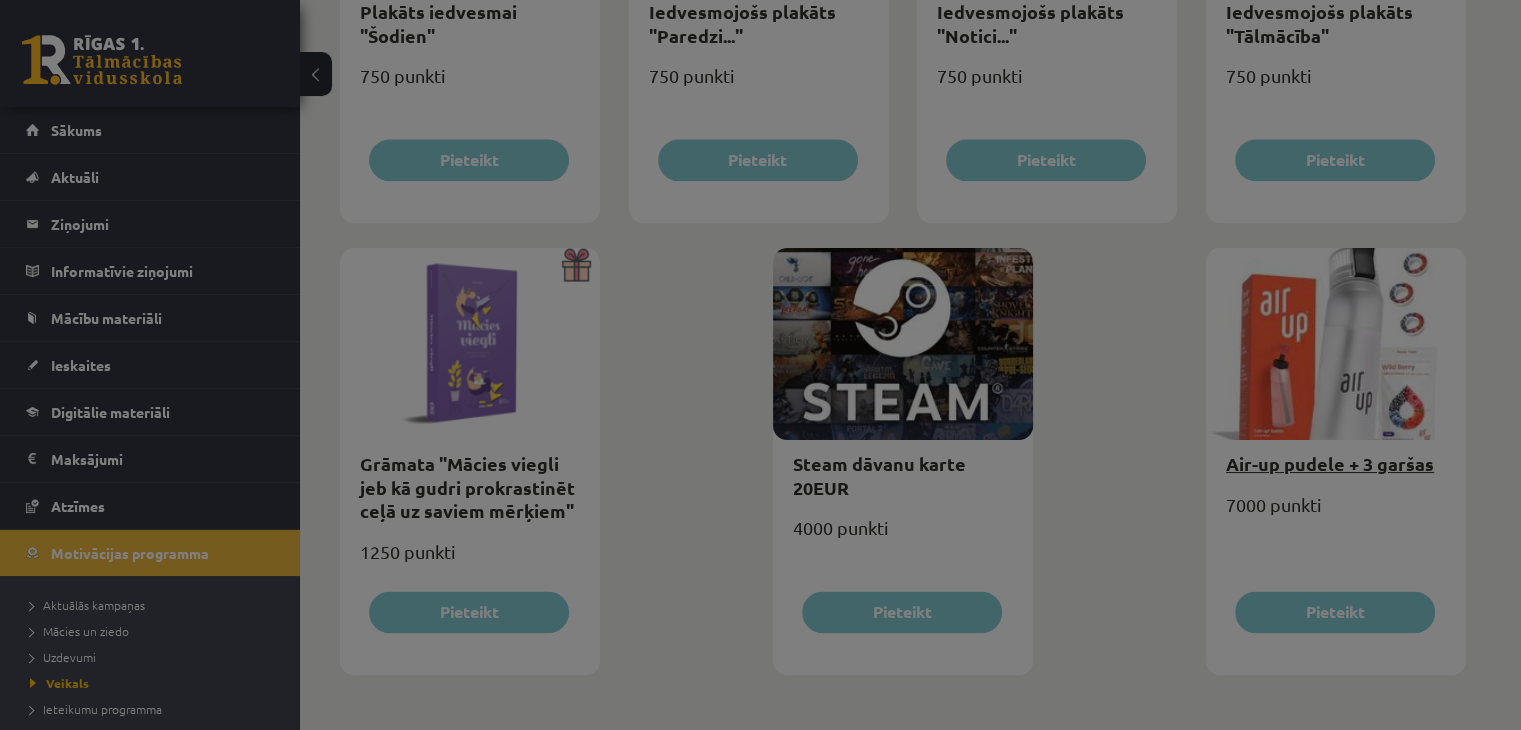scroll, scrollTop: 0, scrollLeft: 0, axis: both 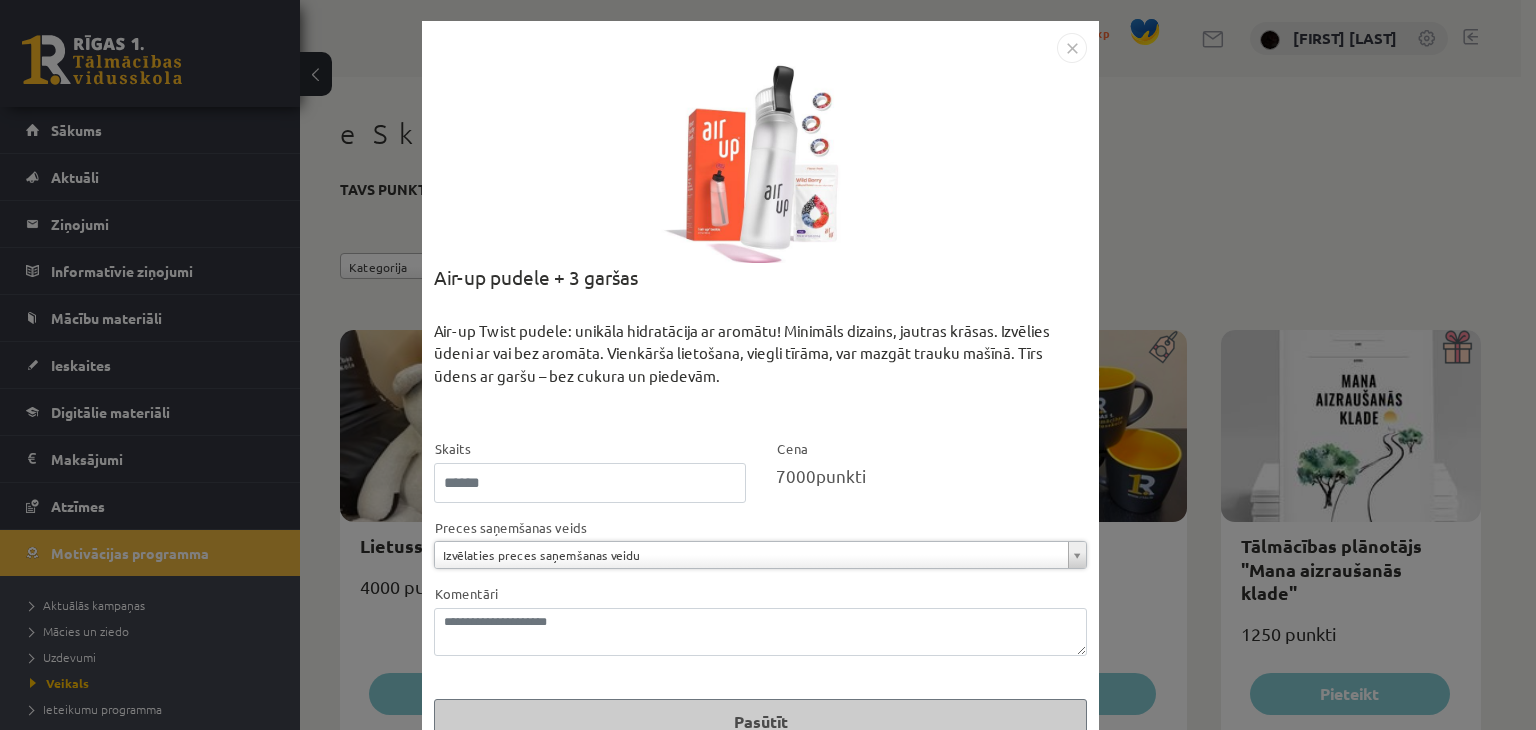 click on "**********" at bounding box center (768, 365) 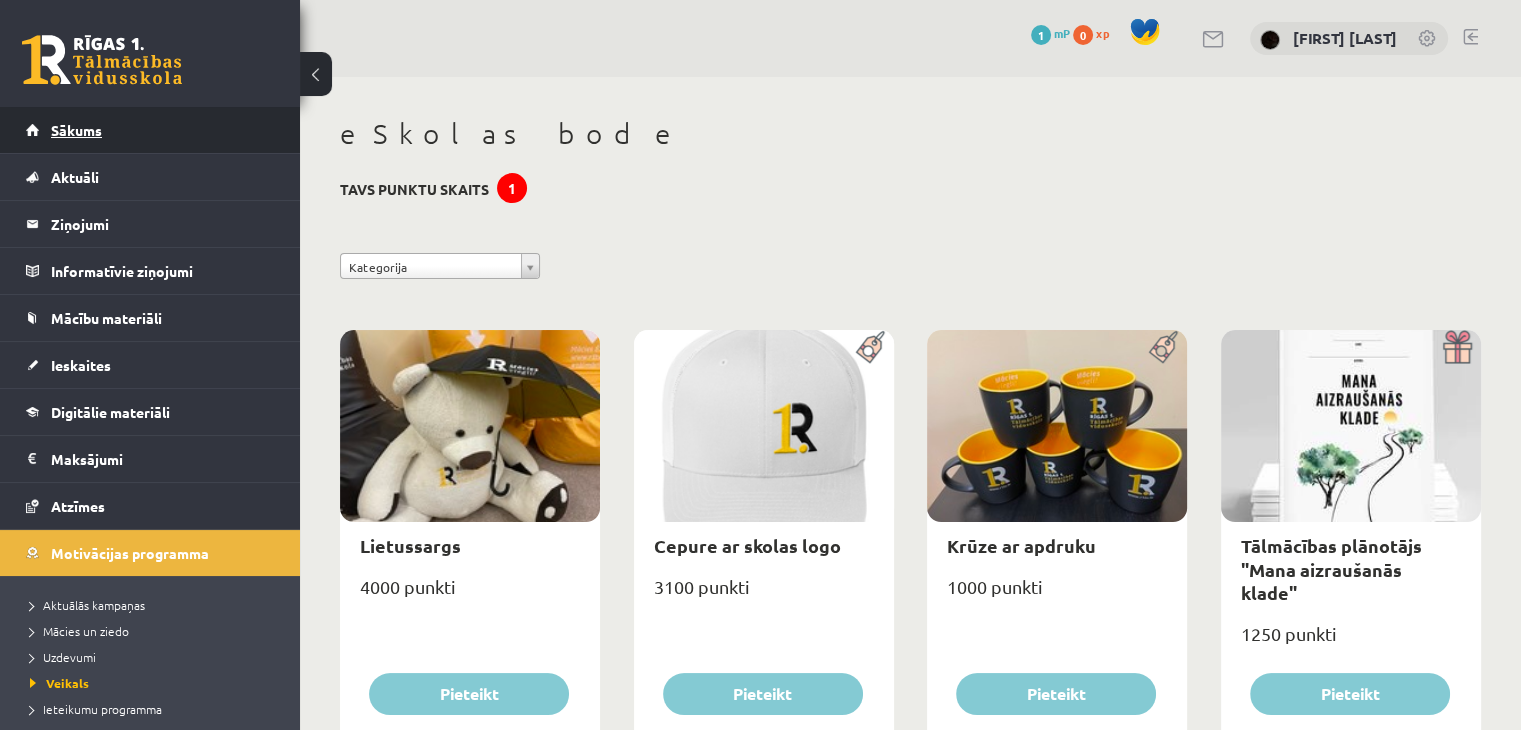 click on "Sākums" at bounding box center [150, 130] 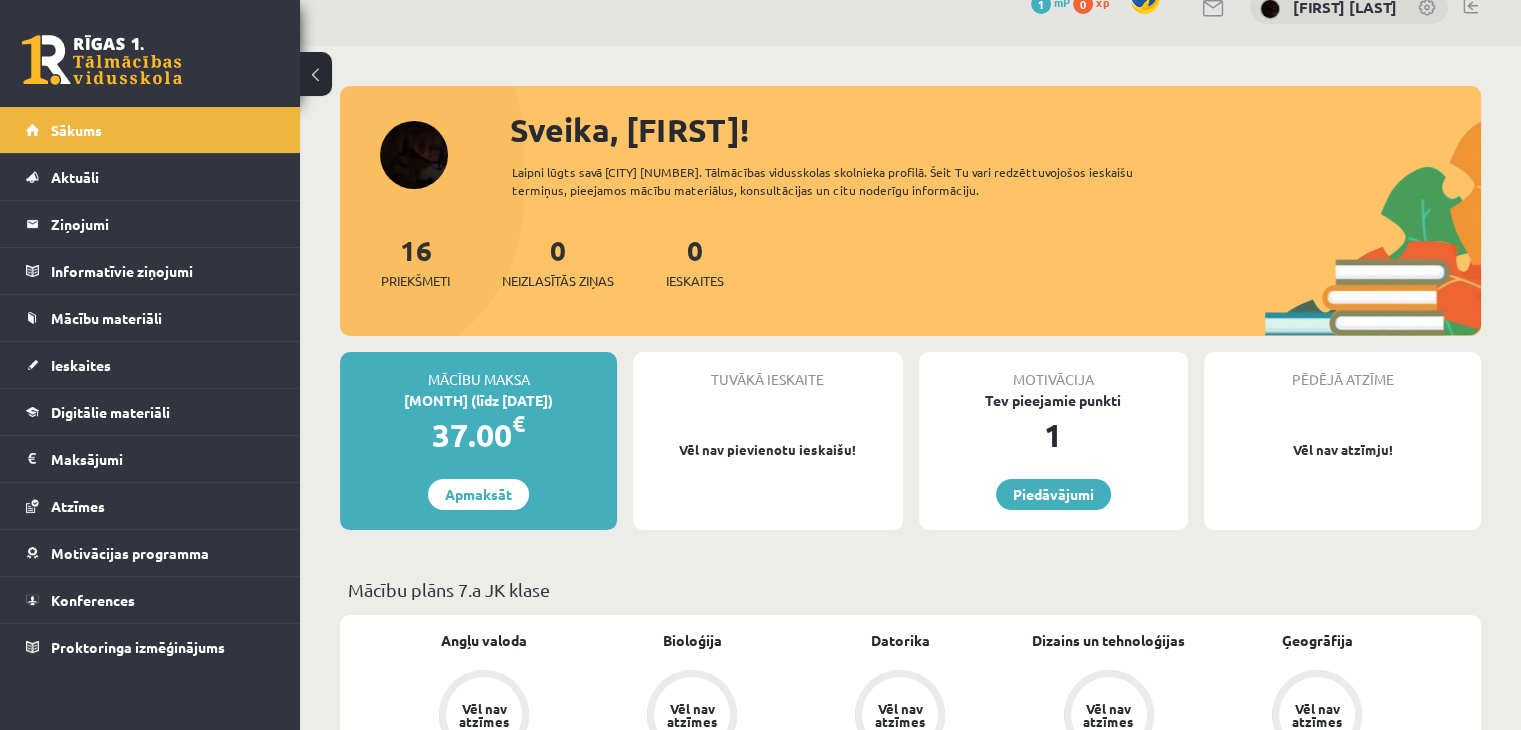 scroll, scrollTop: 0, scrollLeft: 0, axis: both 